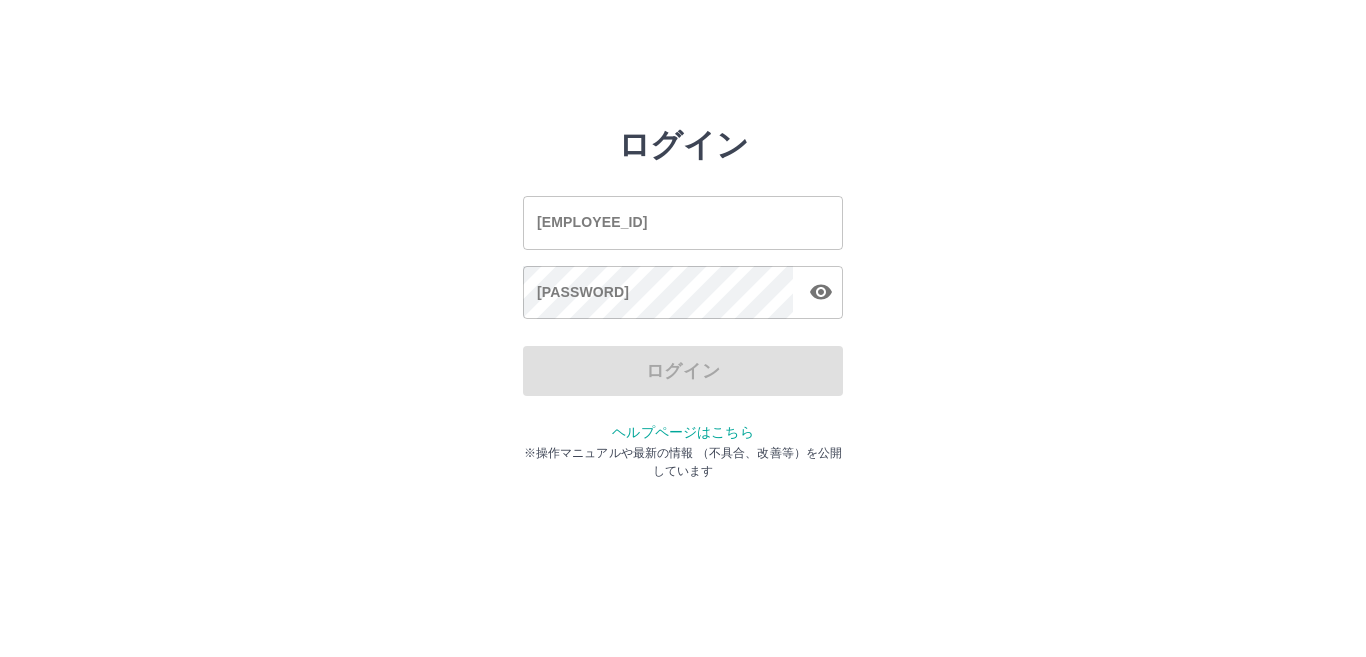 scroll, scrollTop: 0, scrollLeft: 0, axis: both 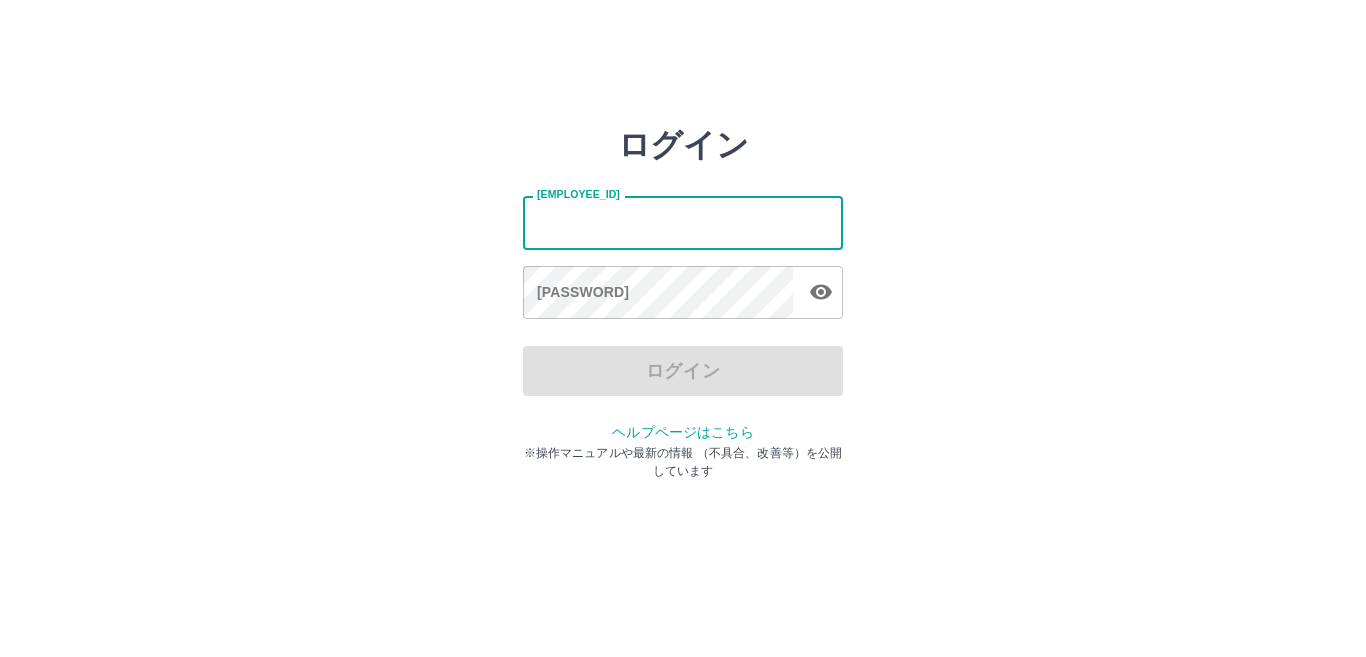 type on "[PASSWORD]" 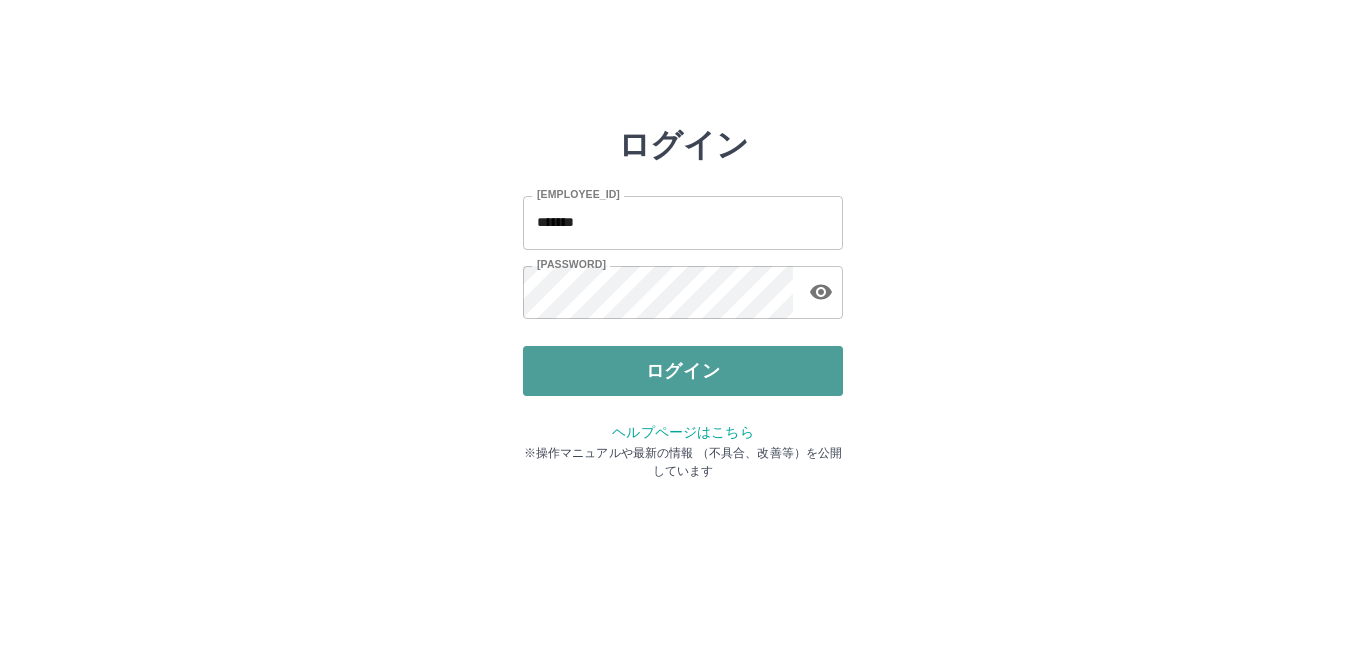 click on "ログイン" at bounding box center (683, 371) 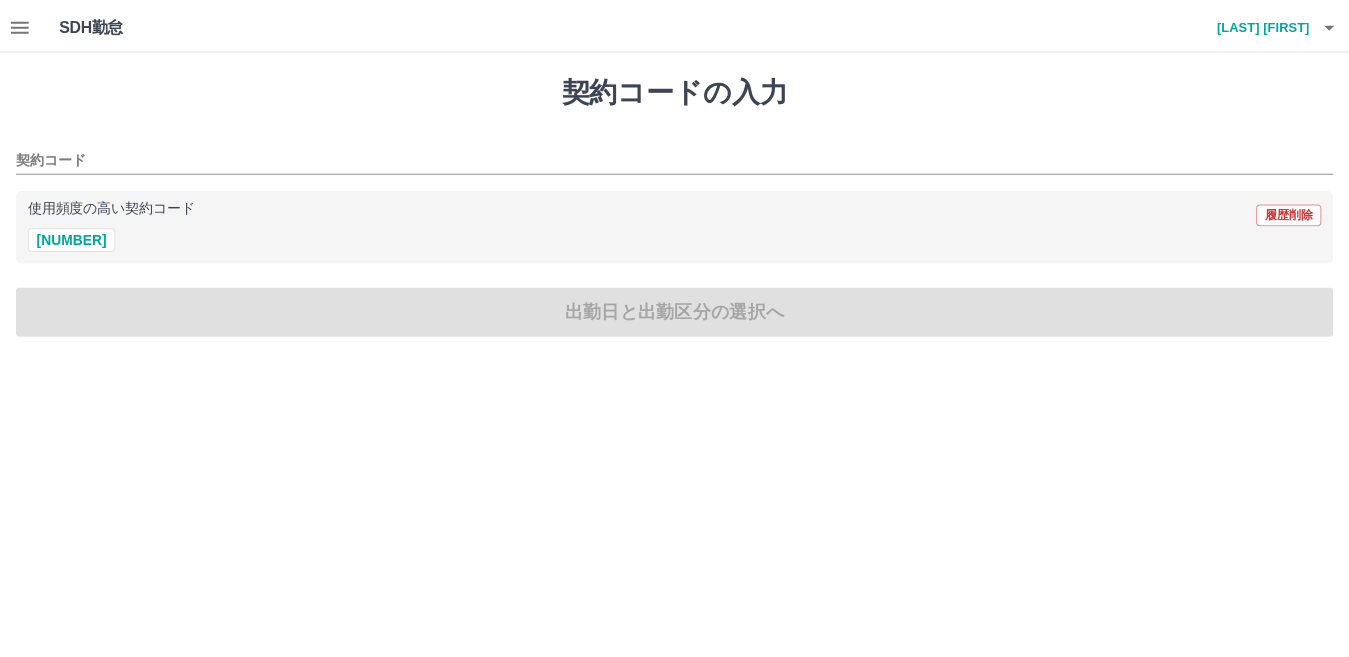 scroll, scrollTop: 0, scrollLeft: 0, axis: both 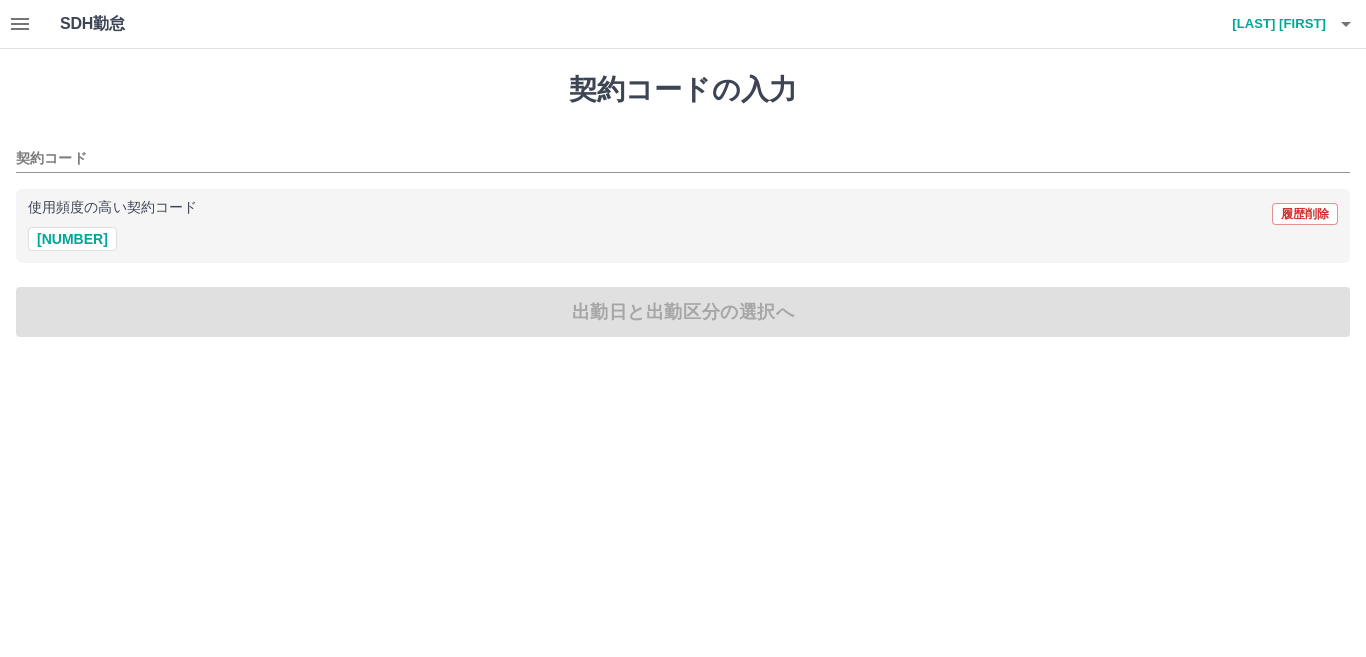 click on "[NUMBER]" at bounding box center [72, 239] 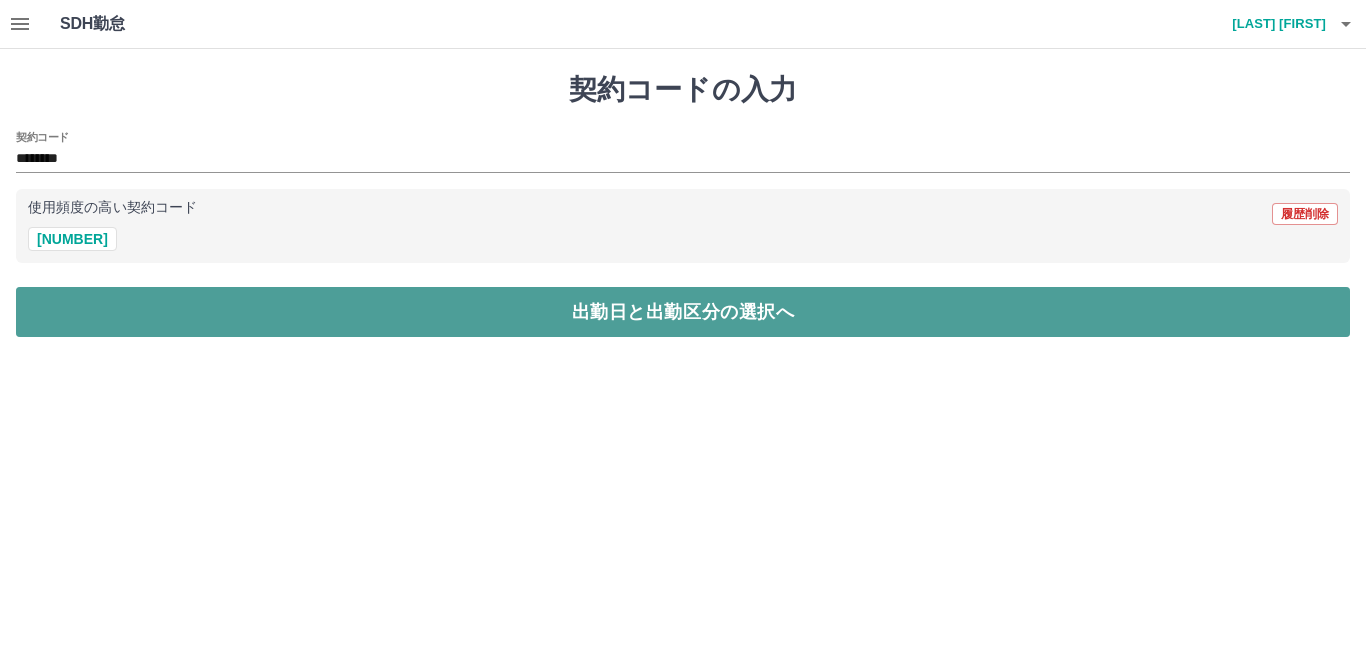 click on "出勤日と出勤区分の選択へ" at bounding box center [683, 312] 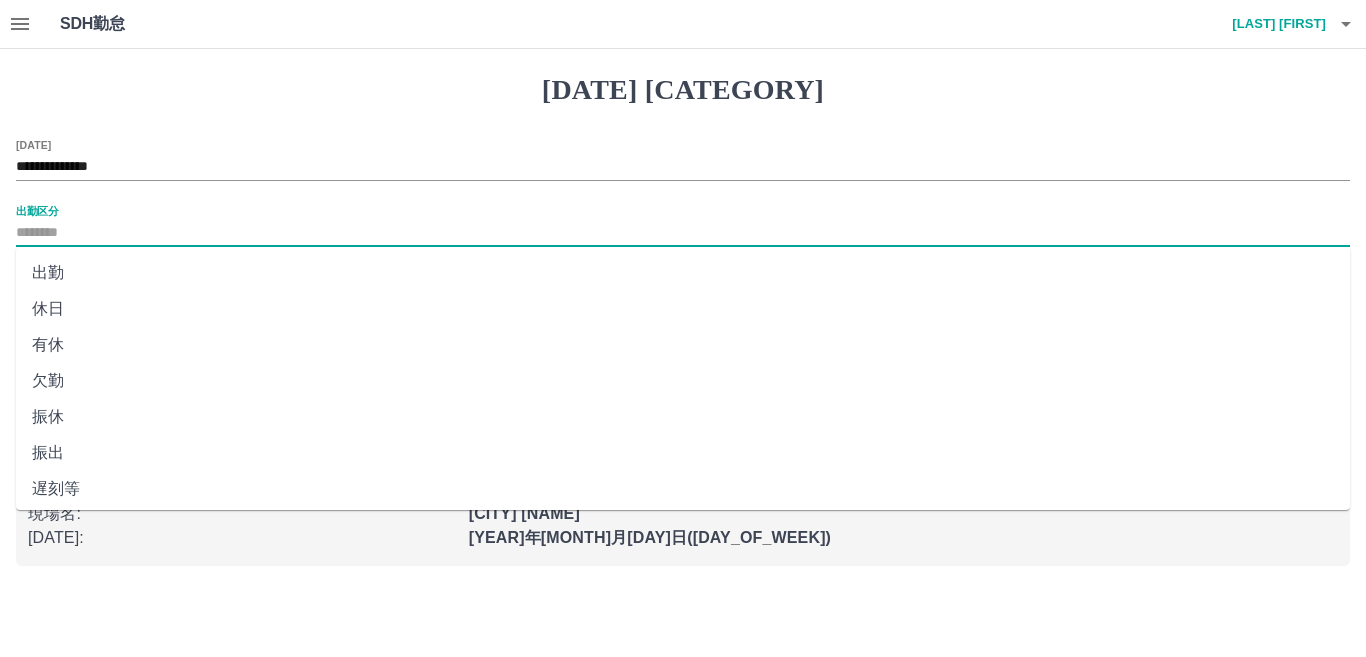 click on "出勤区分" at bounding box center [683, 233] 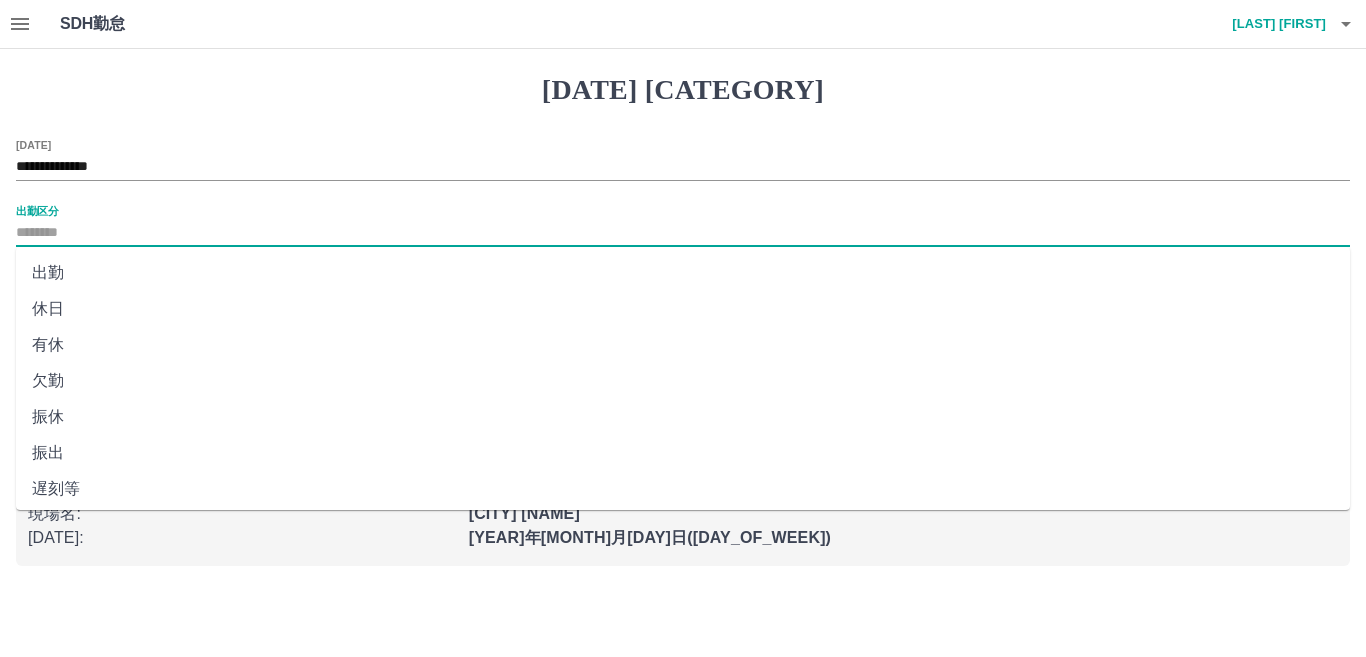 click on "出勤" at bounding box center (683, 273) 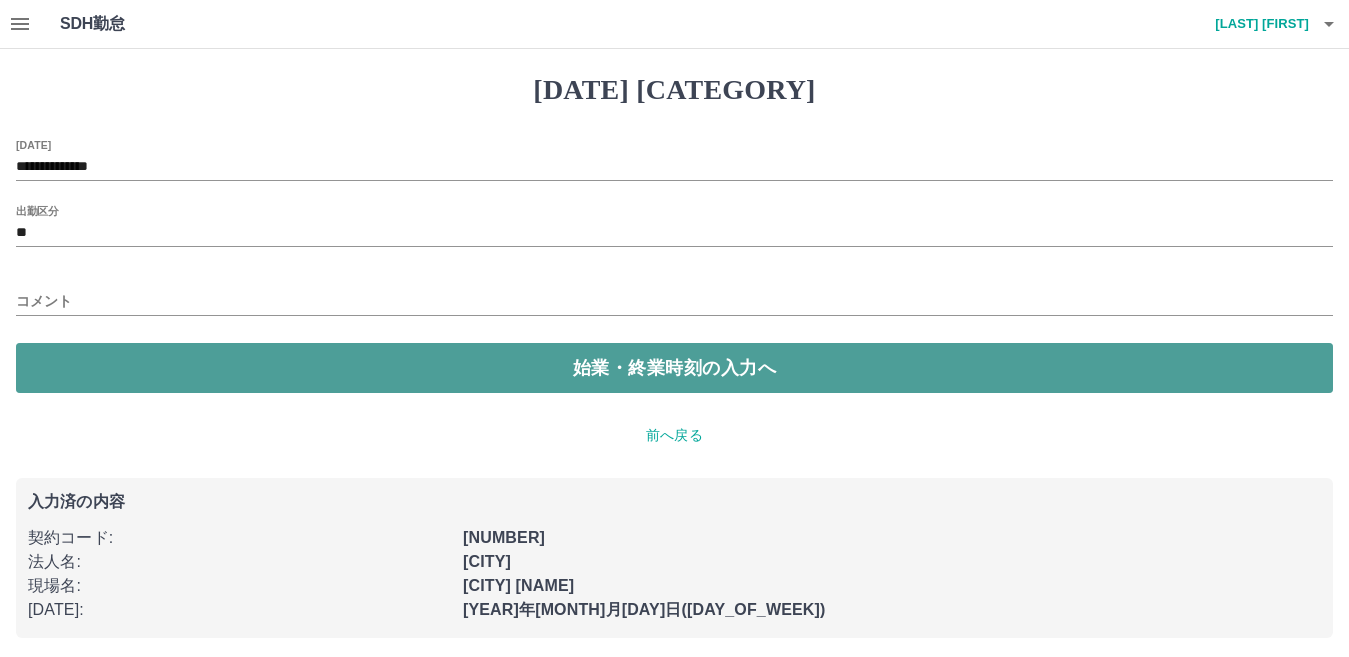 click on "始業・終業時刻の入力へ" at bounding box center (674, 368) 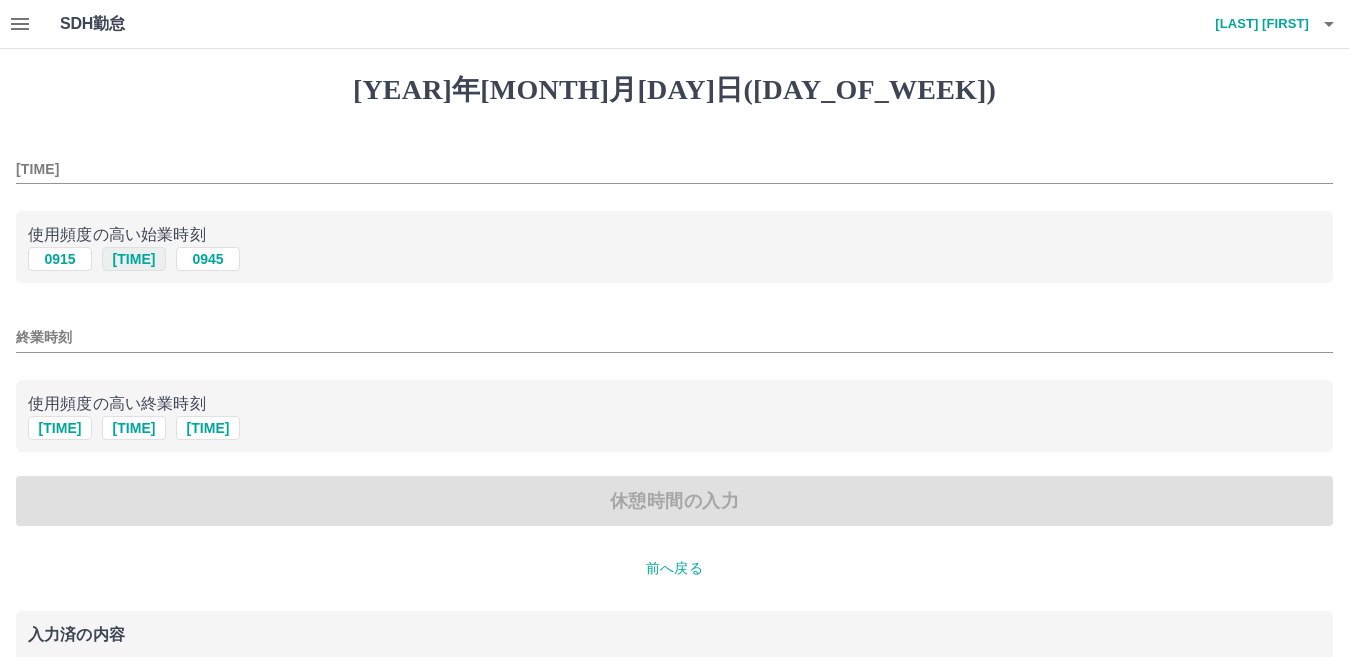 click on "[TIME]" at bounding box center (134, 259) 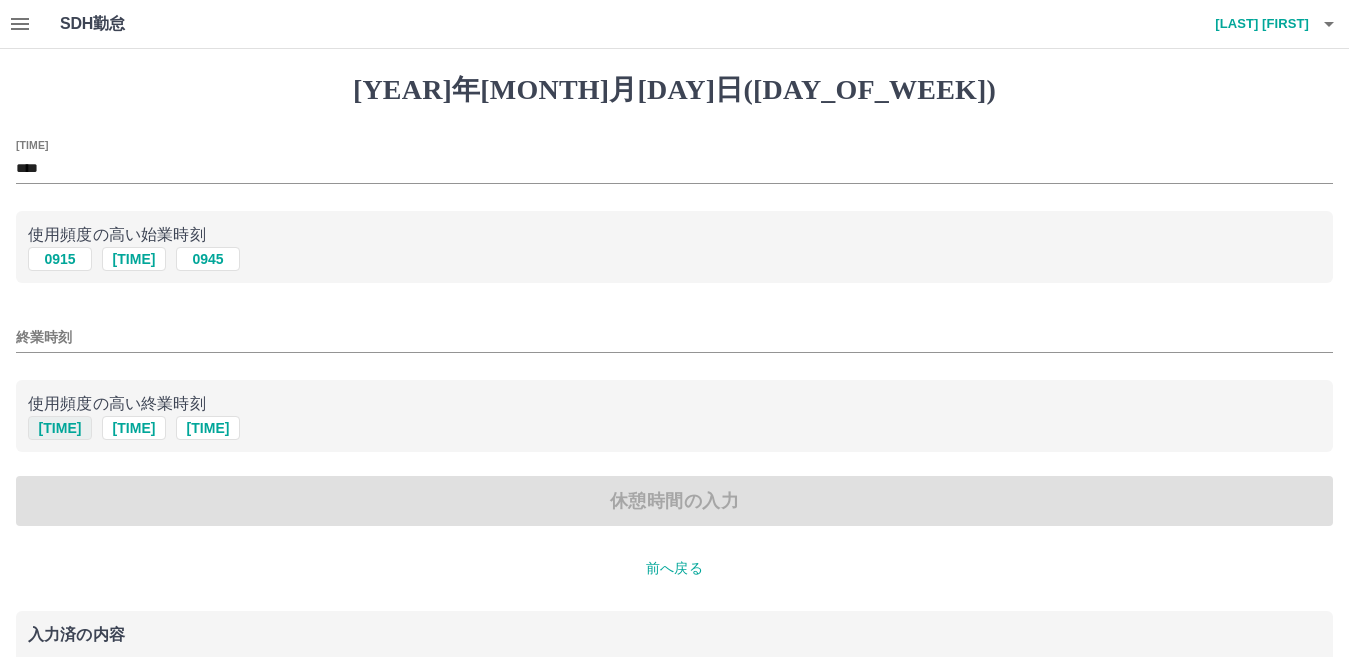 click on "[TIME]" at bounding box center (60, 259) 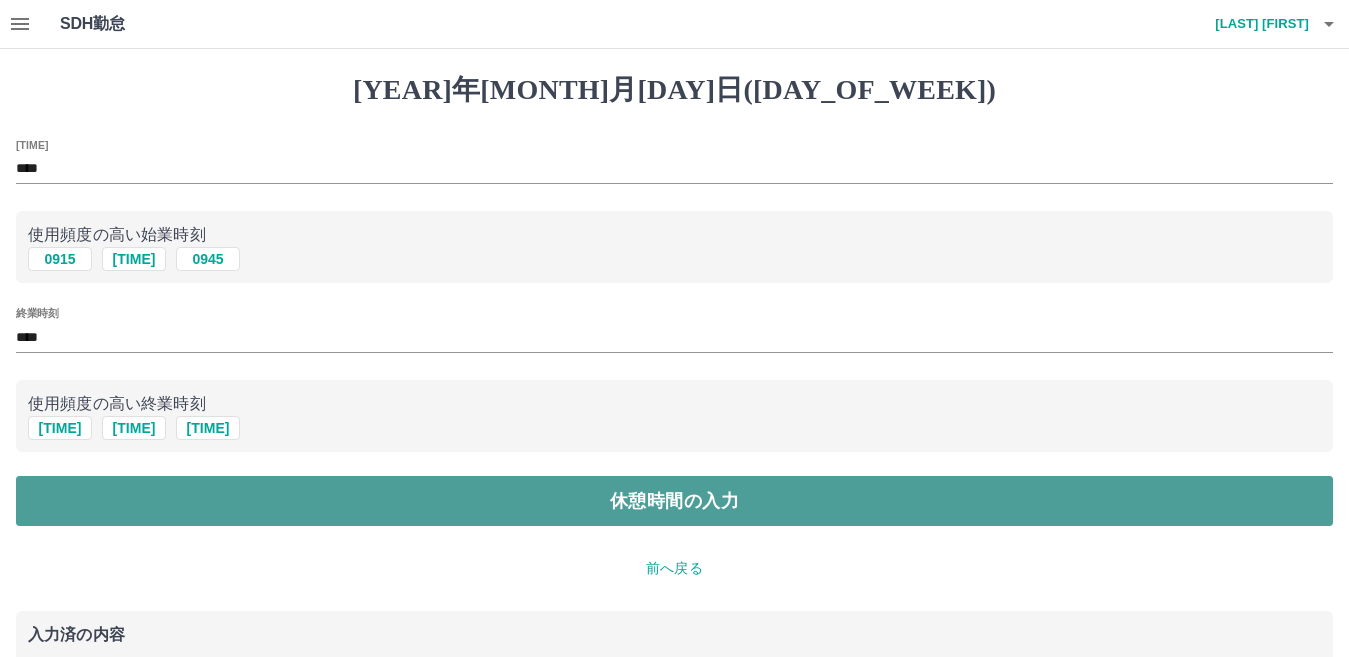 click on "休憩時間の入力" at bounding box center [674, 501] 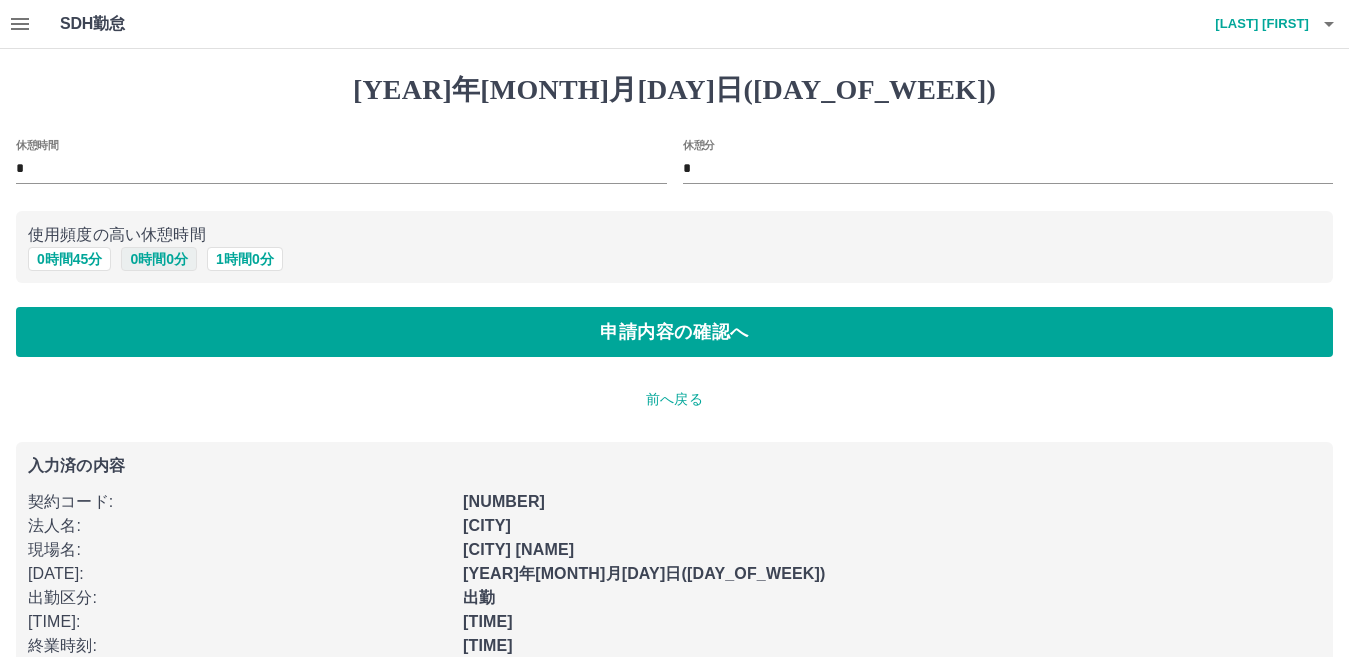 click on "0 時間 0 分" at bounding box center (159, 259) 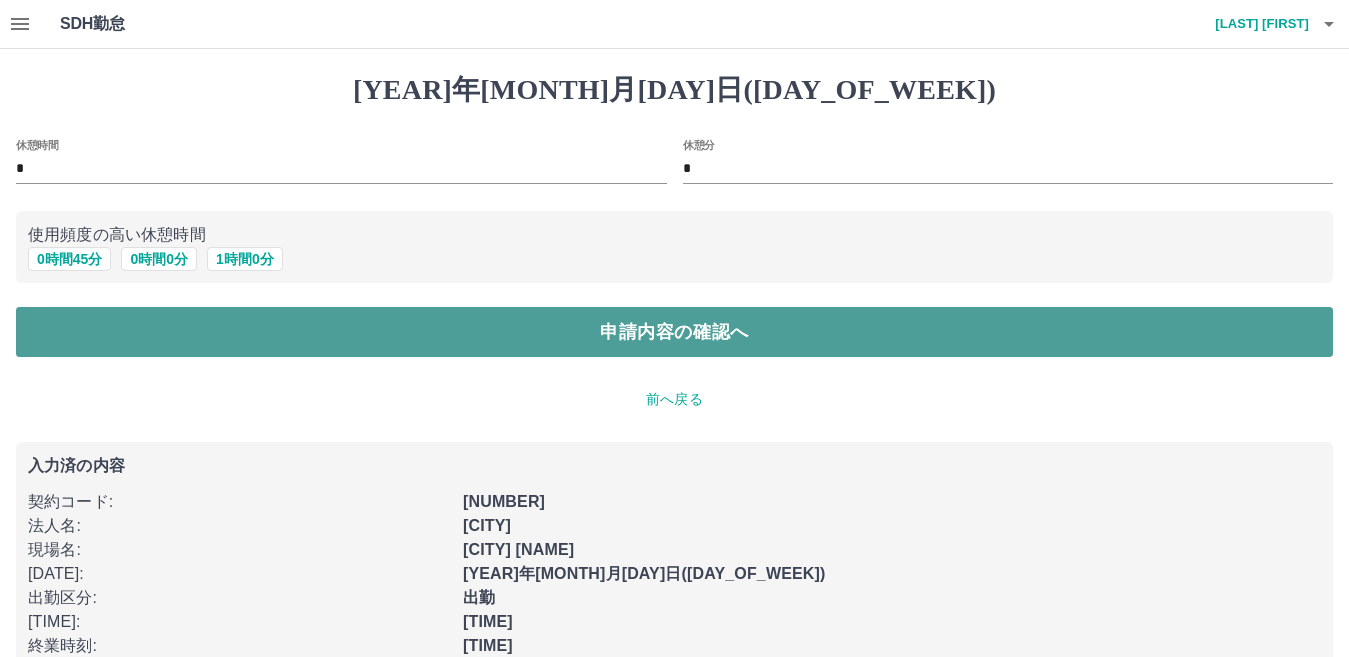 click on "申請内容の確認へ" at bounding box center [674, 332] 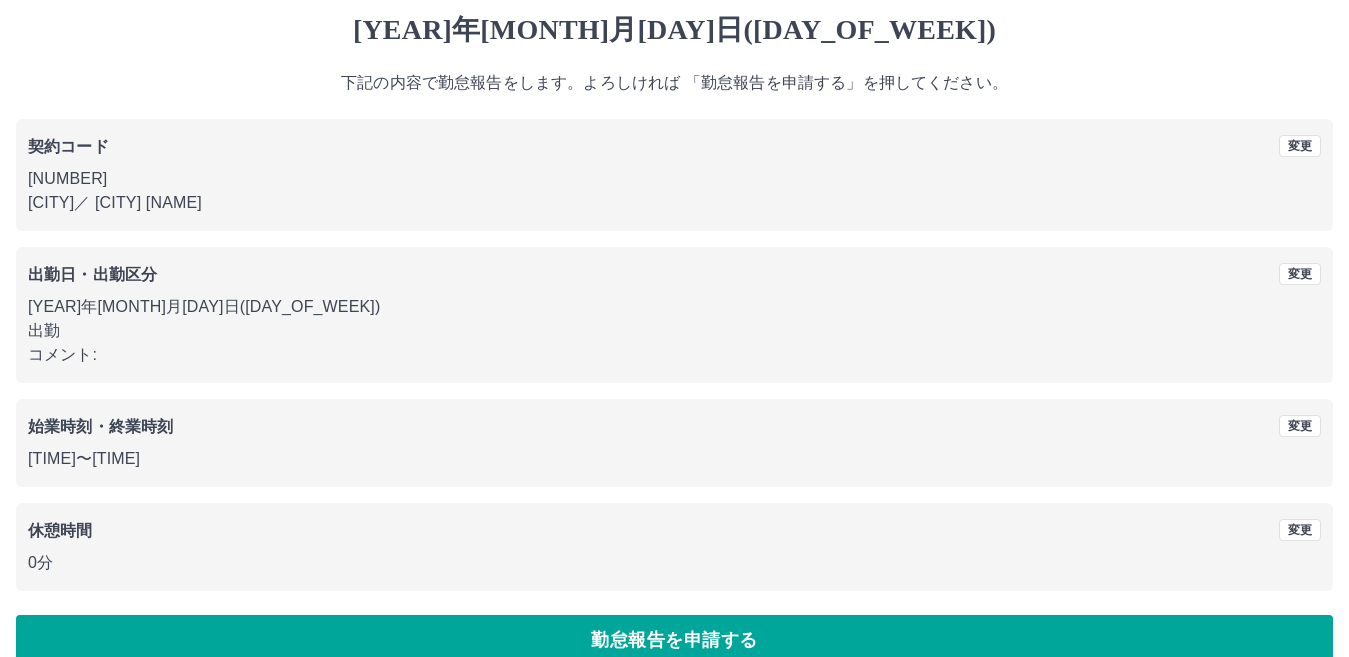scroll, scrollTop: 92, scrollLeft: 0, axis: vertical 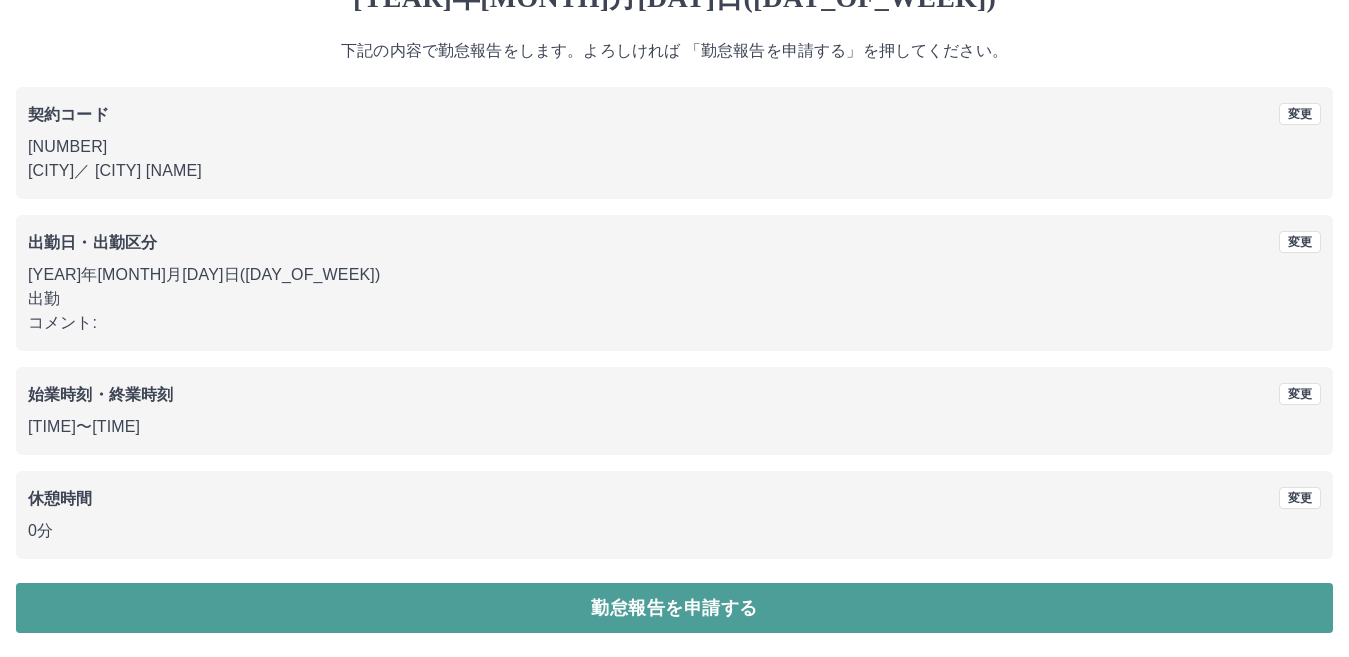 click on "勤怠報告を申請する" at bounding box center [674, 608] 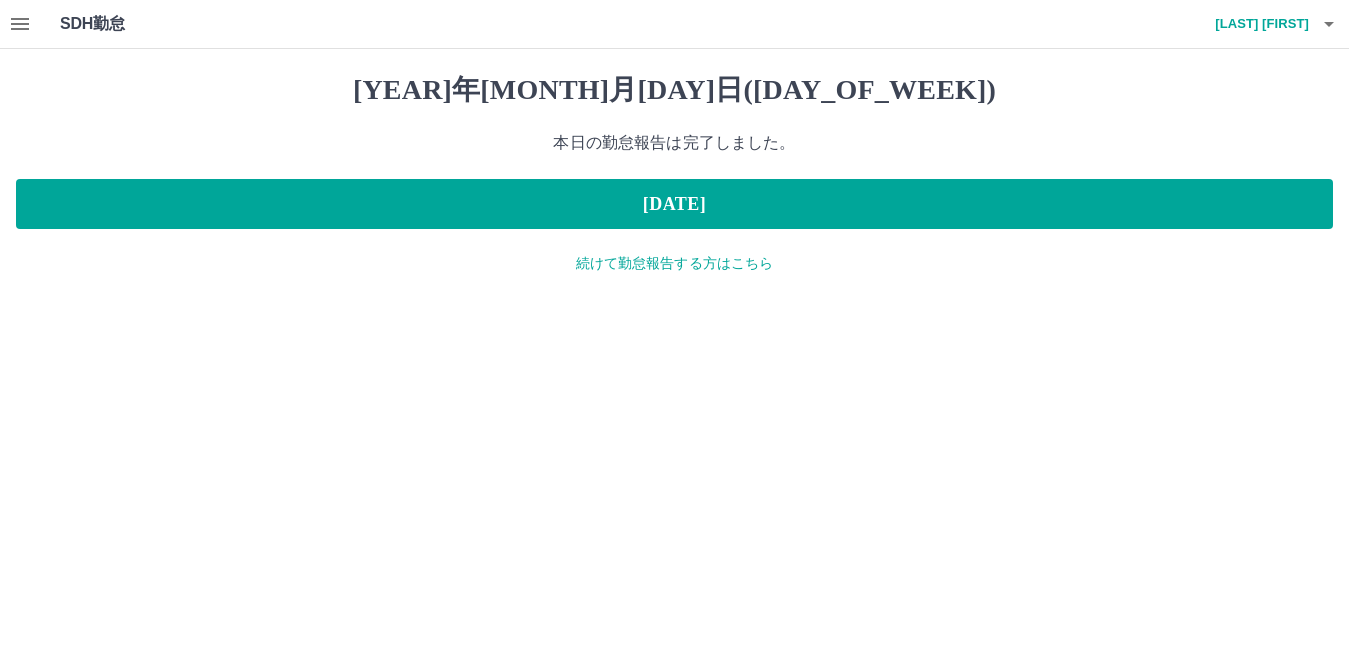 scroll, scrollTop: 0, scrollLeft: 0, axis: both 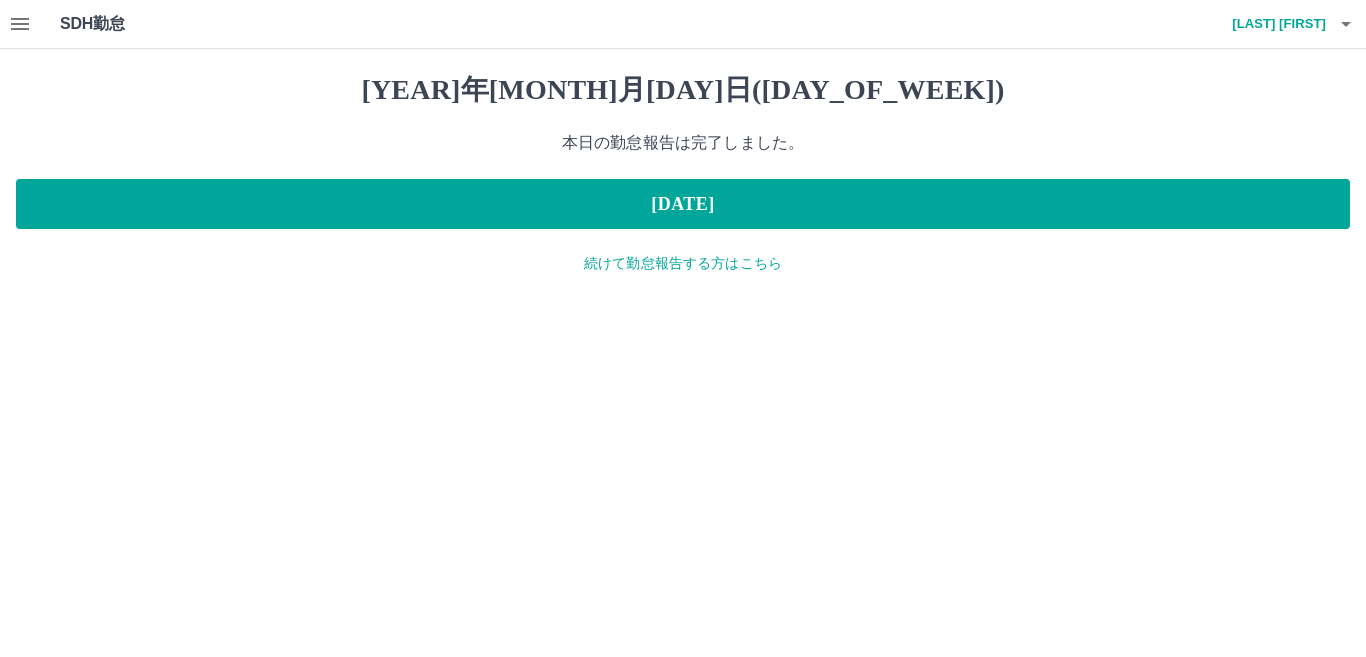 click at bounding box center [20, 24] 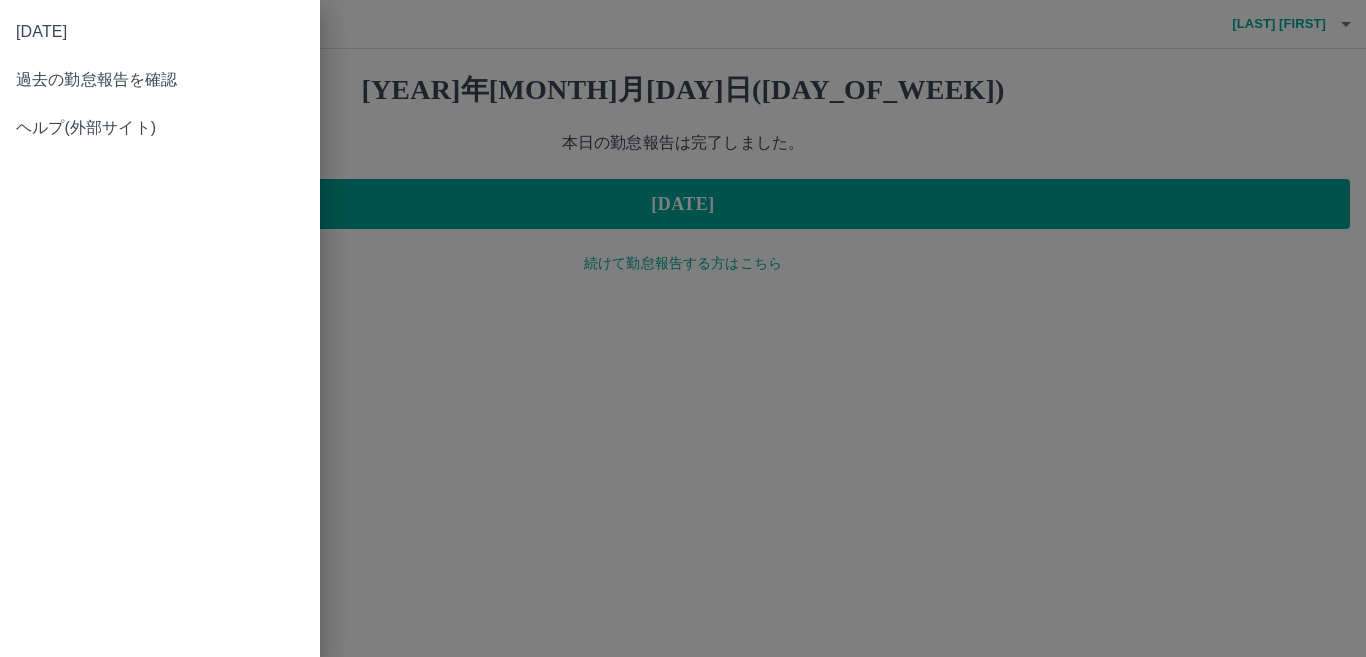 click on "過去の勤怠報告を確認" at bounding box center [160, 80] 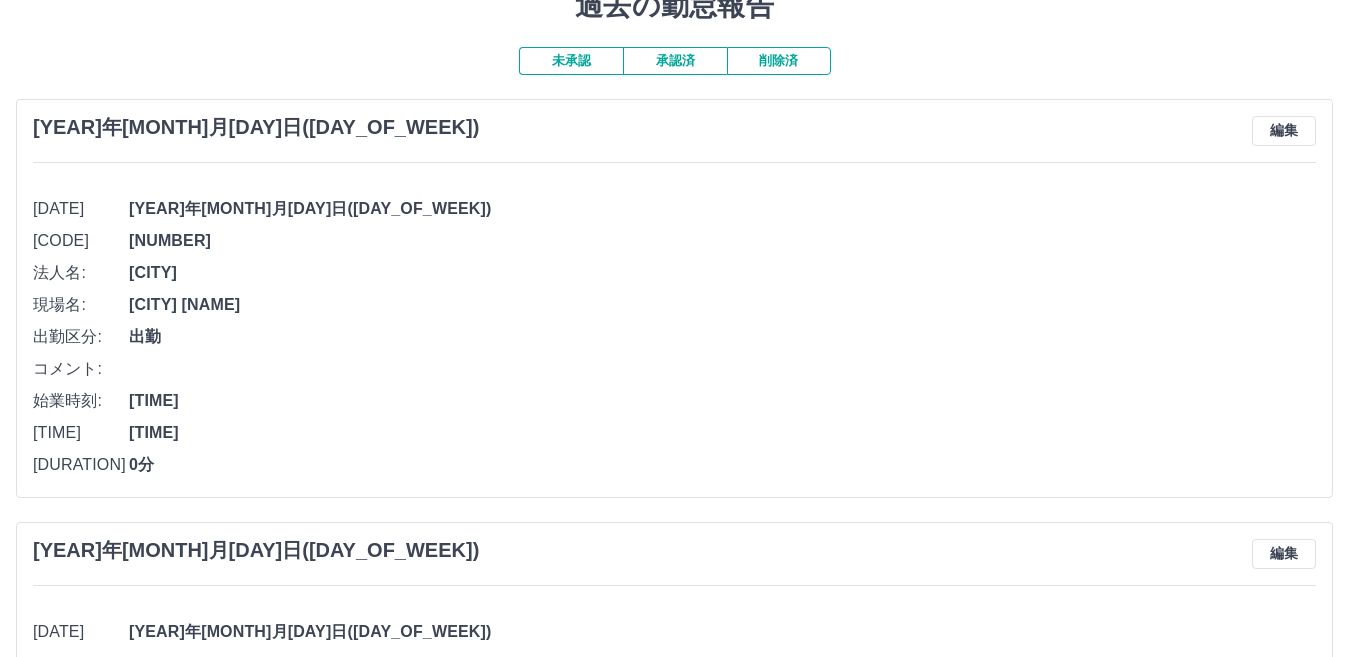 scroll, scrollTop: 0, scrollLeft: 0, axis: both 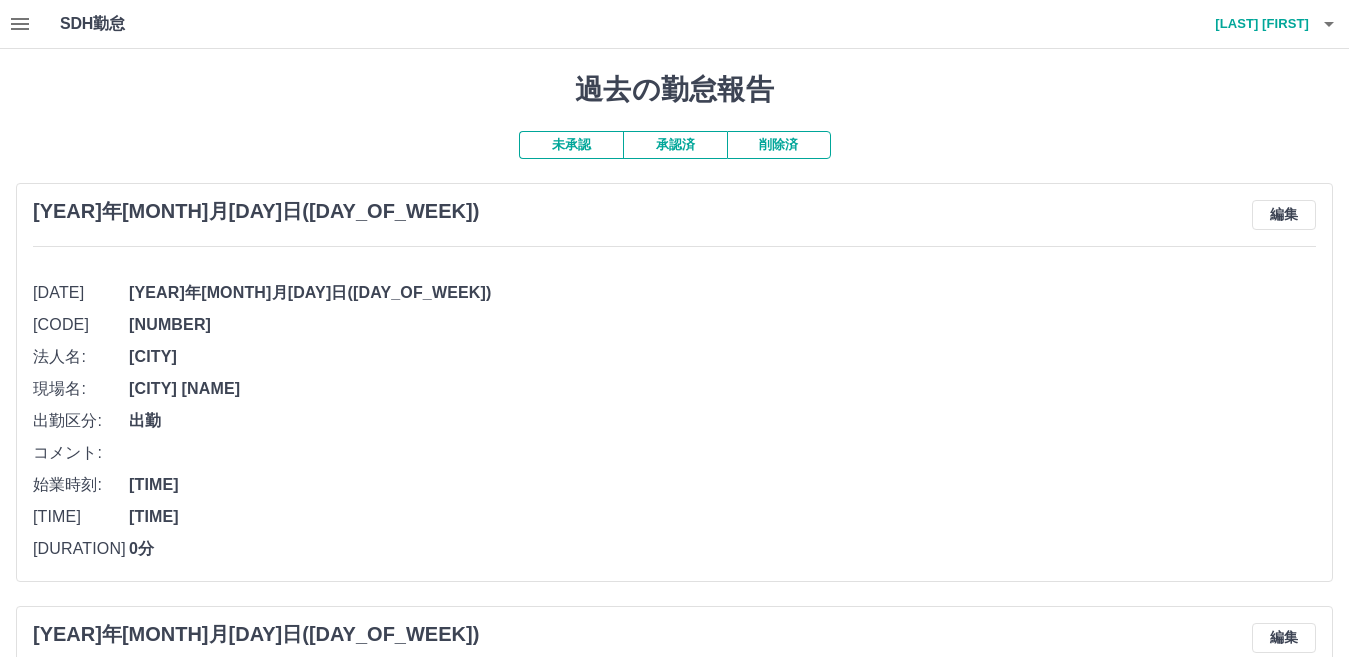 click on "承認済" at bounding box center [675, 145] 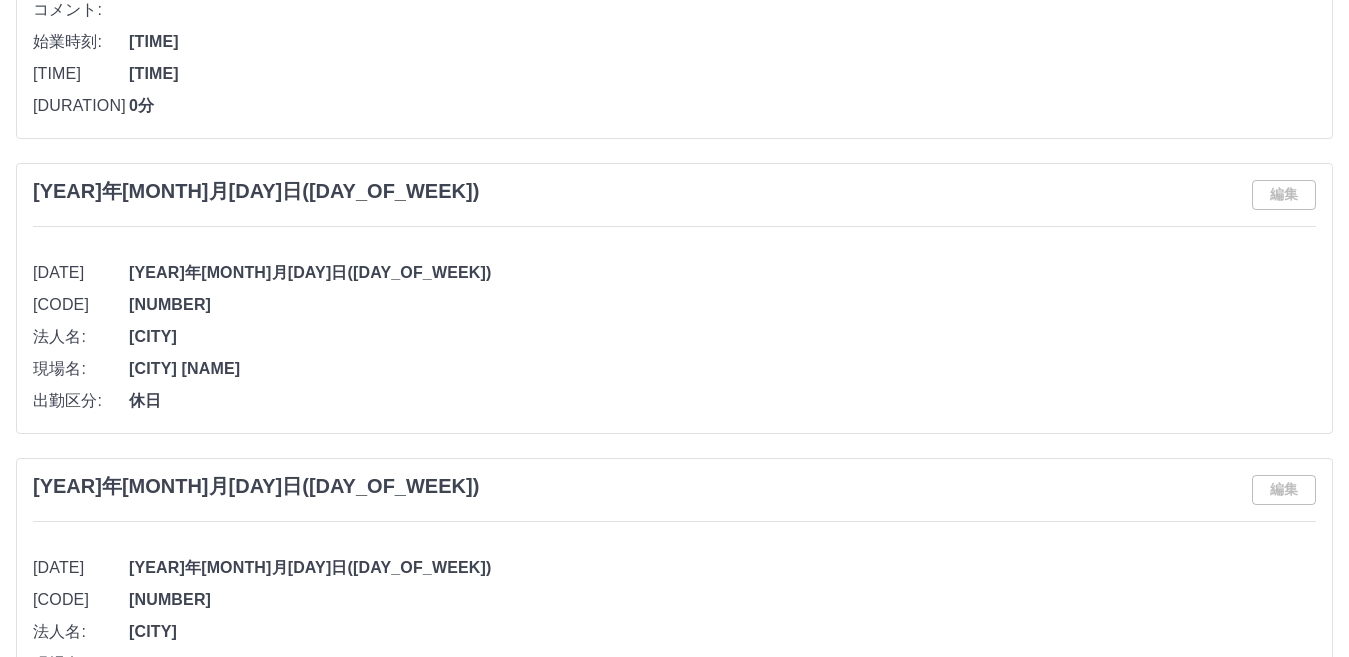 scroll, scrollTop: 6600, scrollLeft: 0, axis: vertical 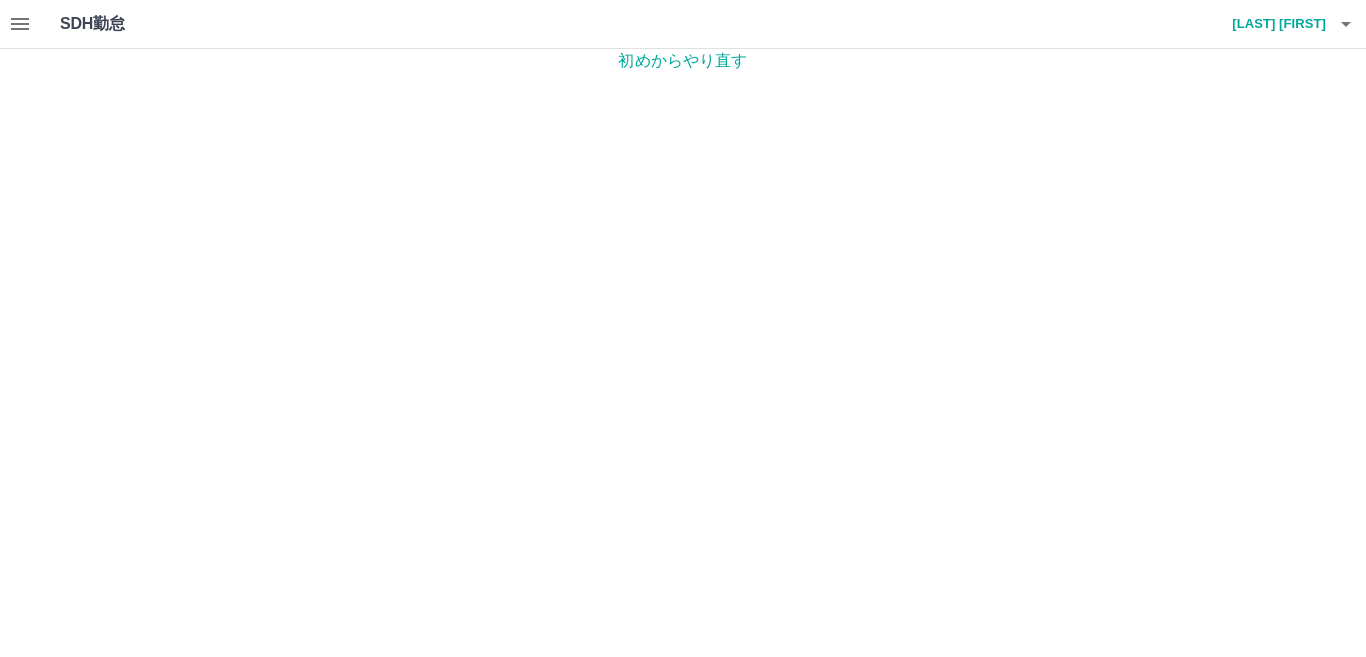 click on "SDH勤怠" at bounding box center [125, 24] 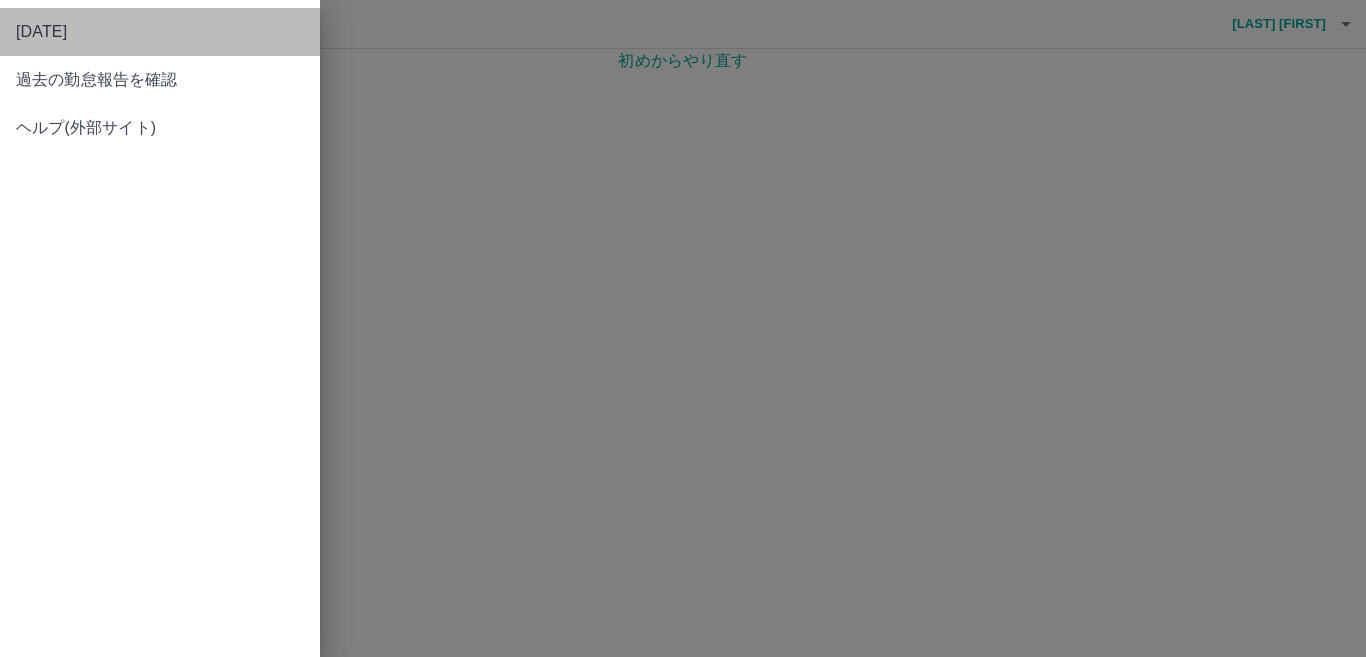 click on "[DATE]" at bounding box center (160, 32) 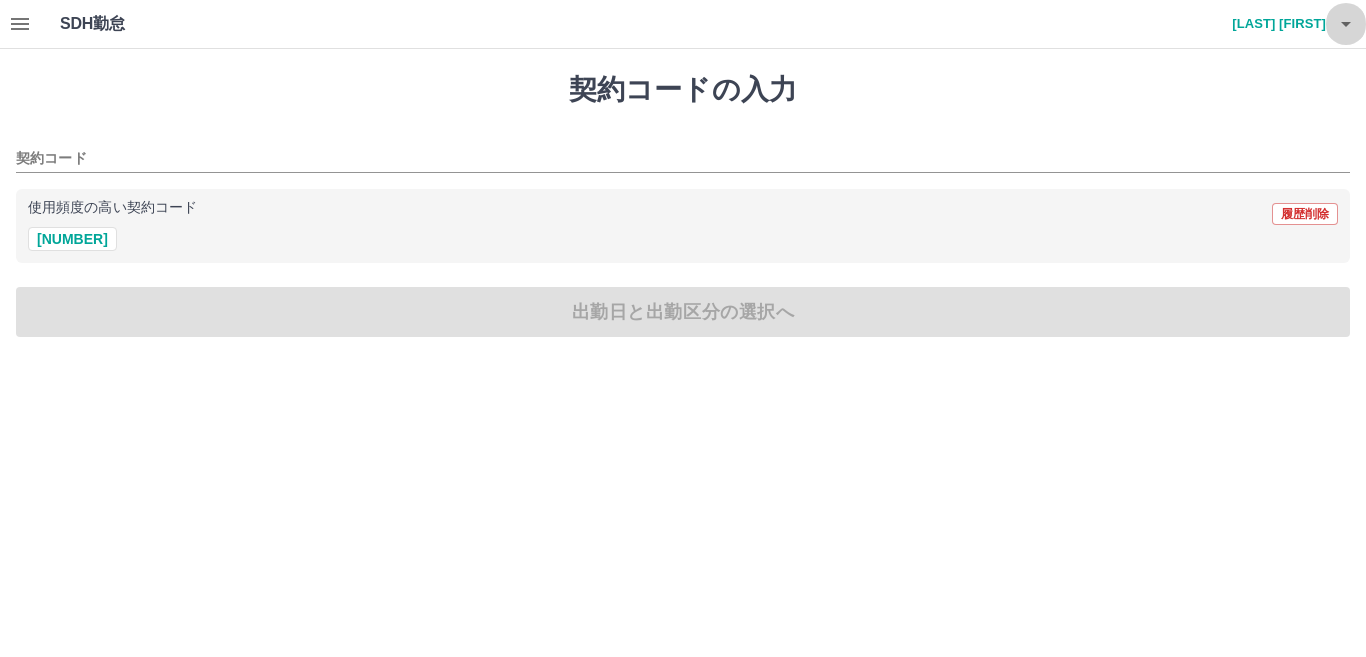 click at bounding box center [1346, 24] 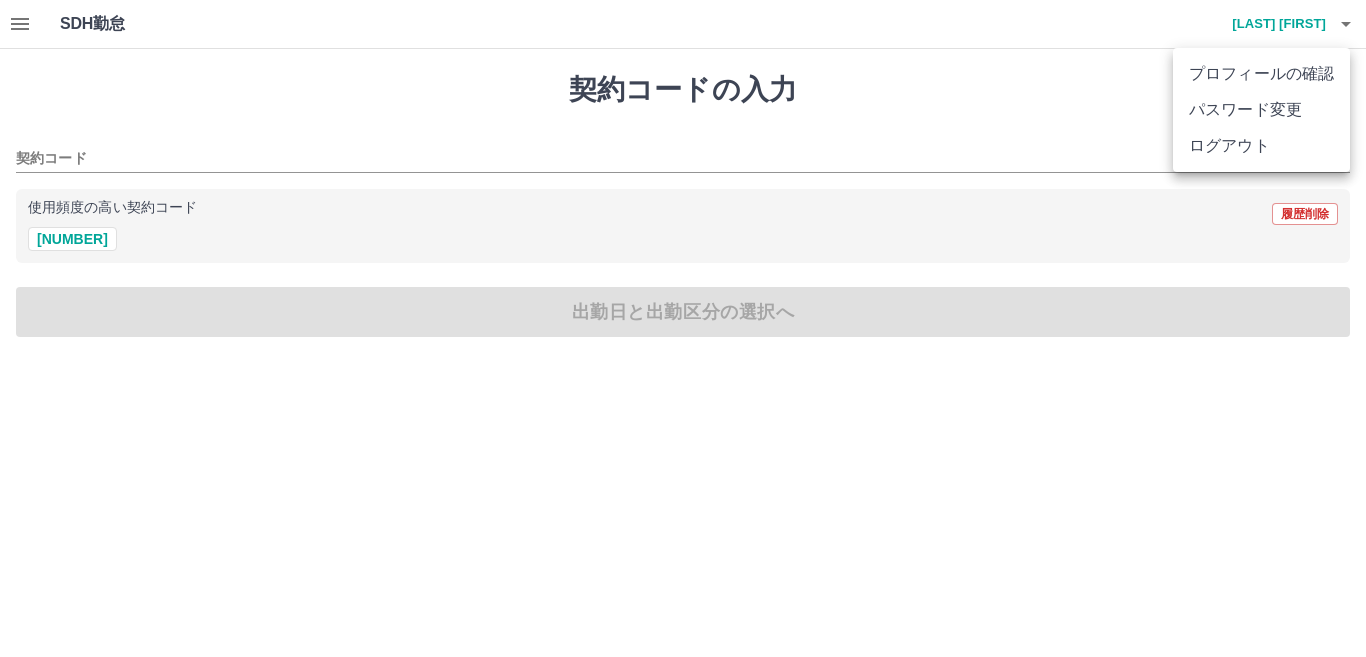 click on "ログアウト" at bounding box center [1261, 146] 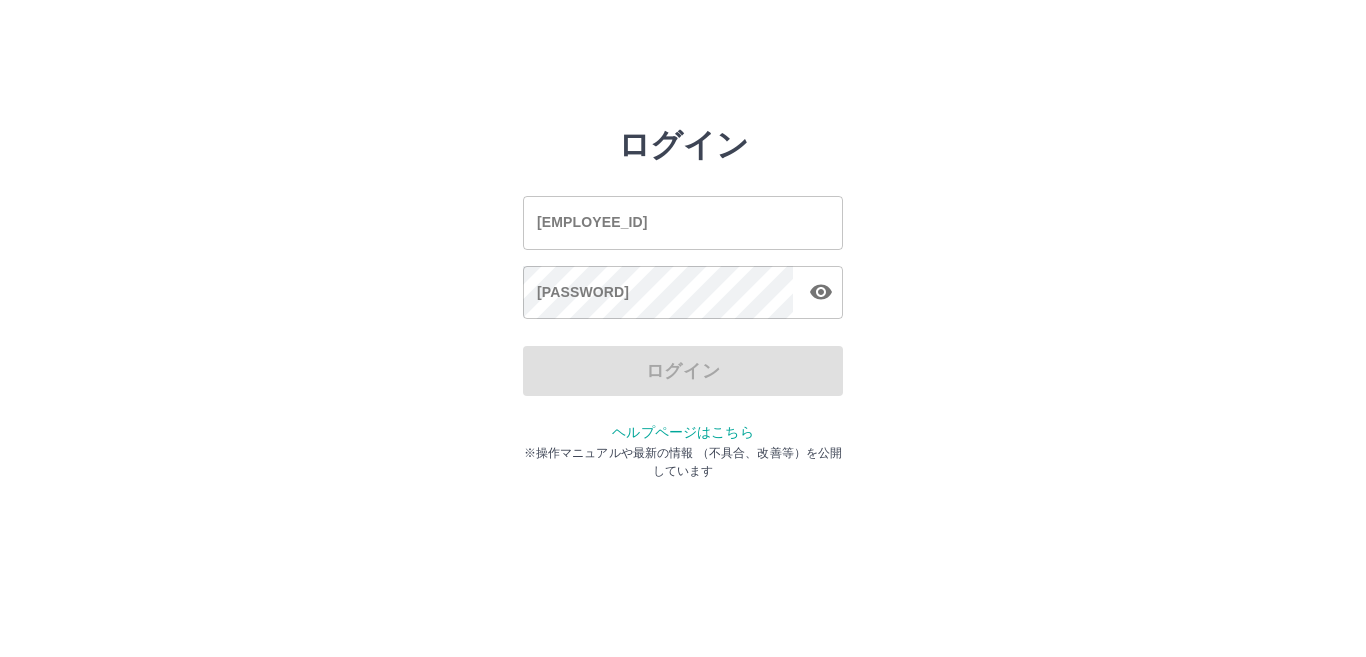 scroll, scrollTop: 0, scrollLeft: 0, axis: both 